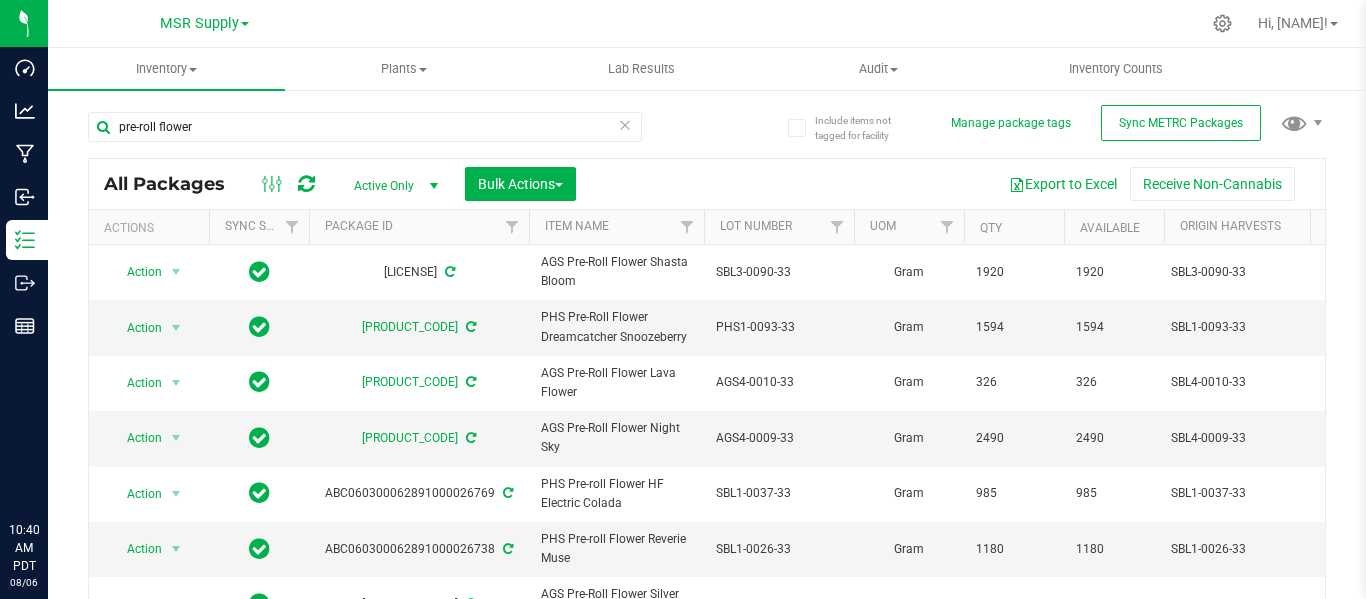 scroll, scrollTop: 0, scrollLeft: 0, axis: both 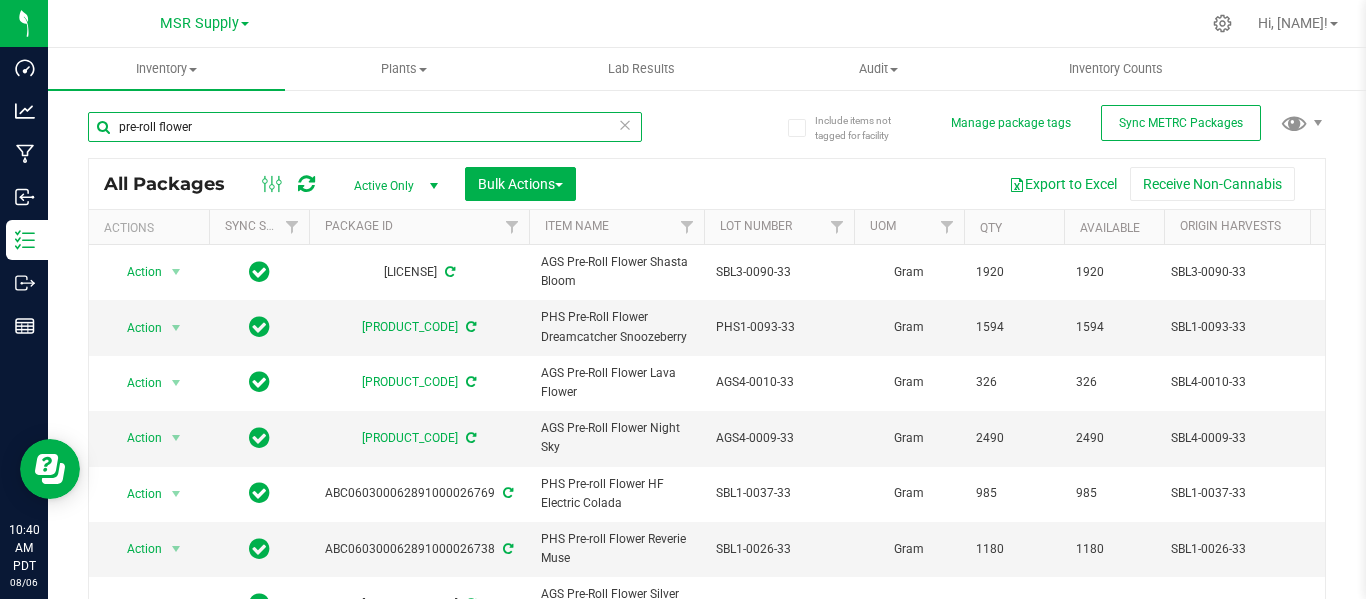 drag, startPoint x: 212, startPoint y: 131, endPoint x: 102, endPoint y: 126, distance: 110.11358 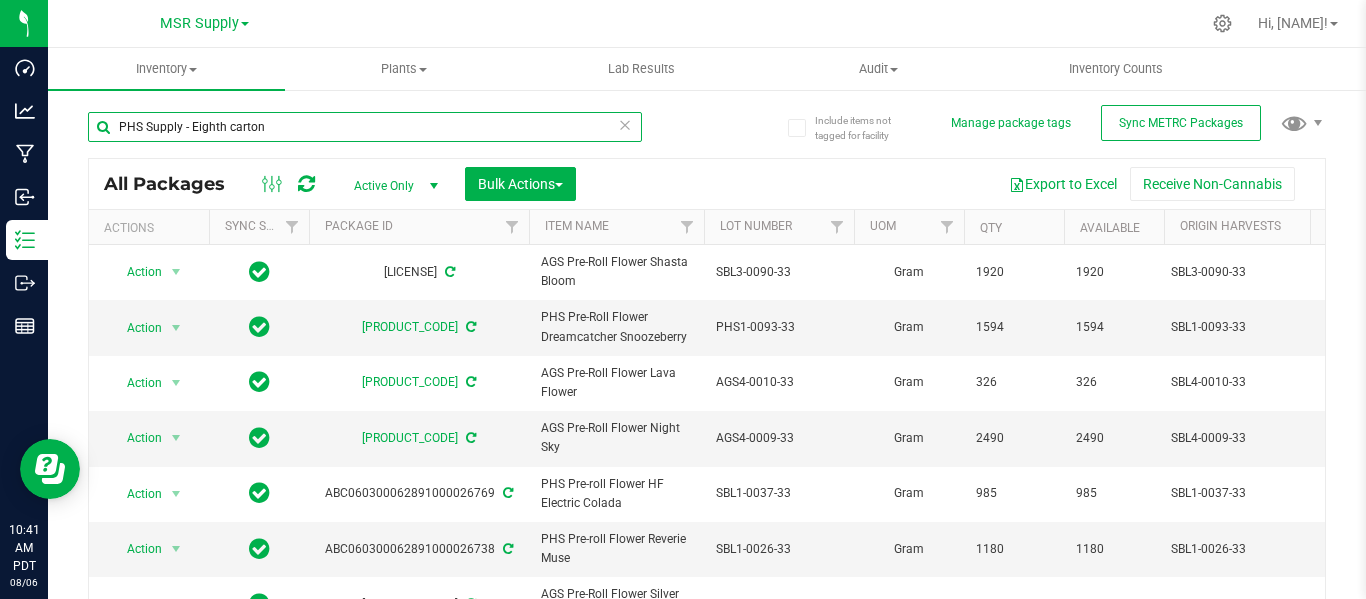 type on "PHS Supply - Eighth carton" 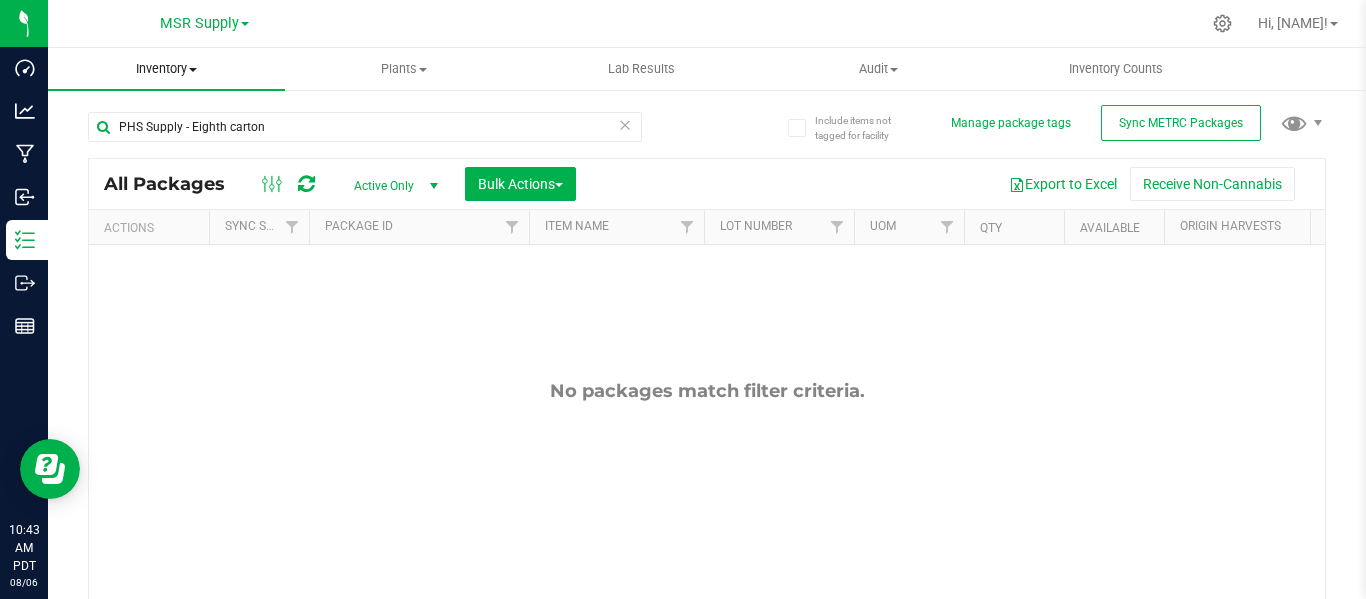 click on "Inventory
All packages
All inventory
Waste log
Create inventory" at bounding box center (166, 69) 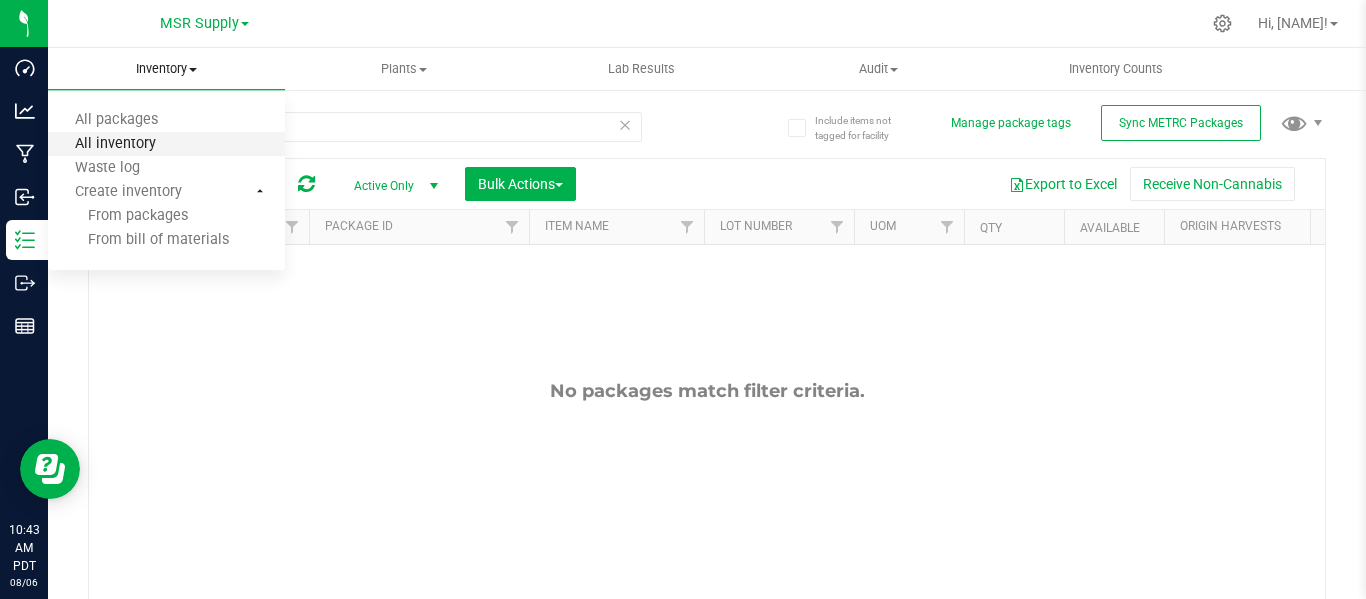 click on "All inventory" at bounding box center [115, 144] 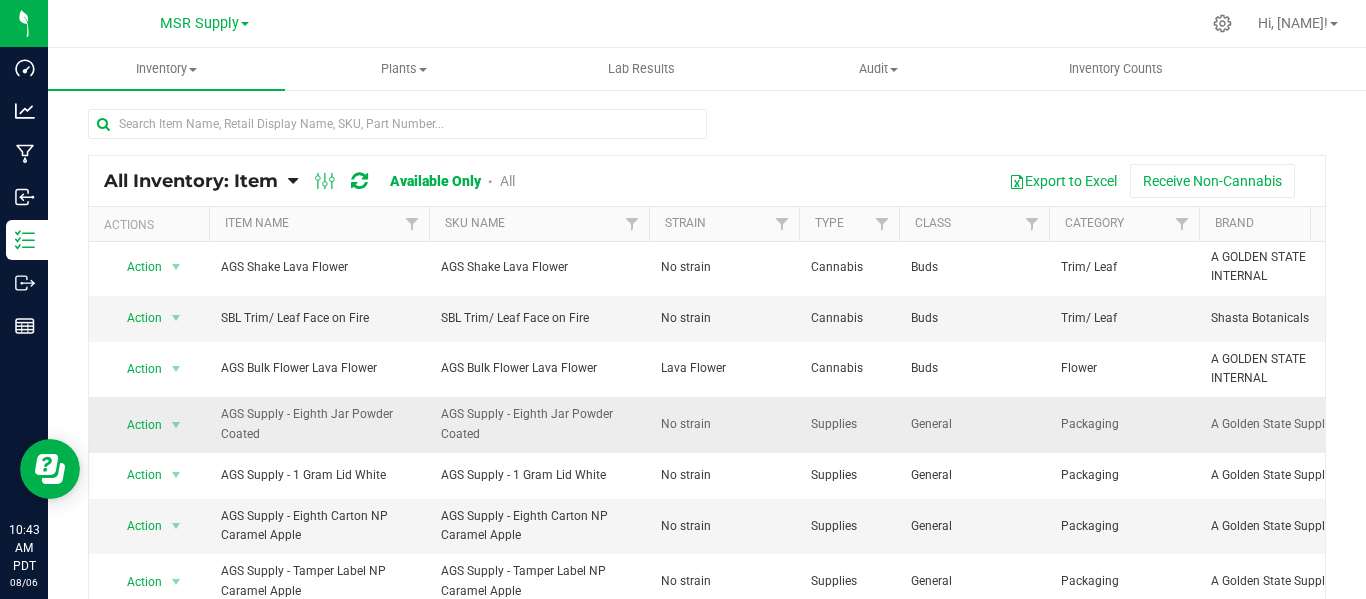 scroll, scrollTop: 699, scrollLeft: 0, axis: vertical 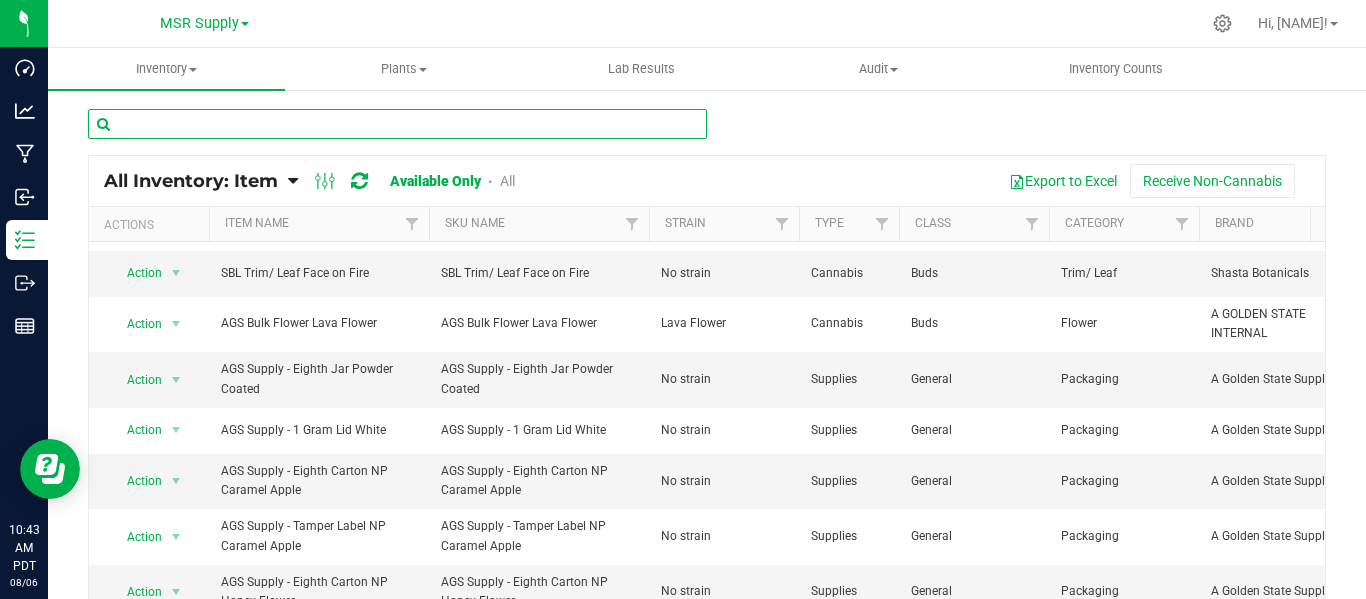 click at bounding box center [397, 124] 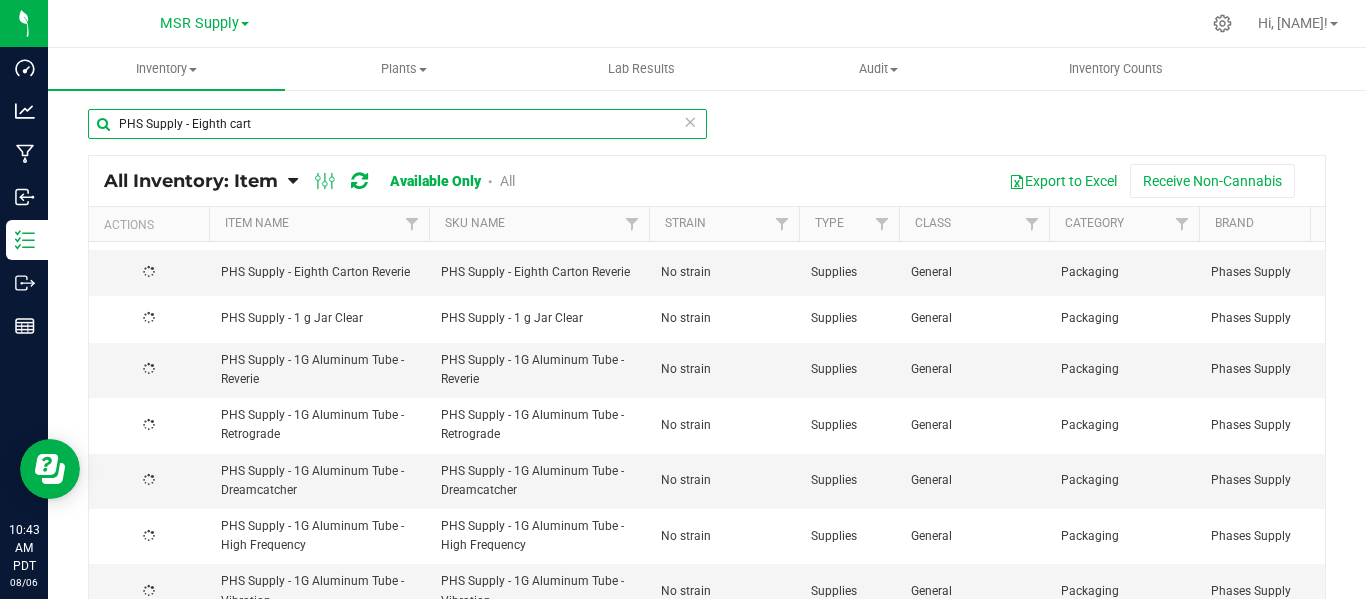 scroll, scrollTop: 0, scrollLeft: 0, axis: both 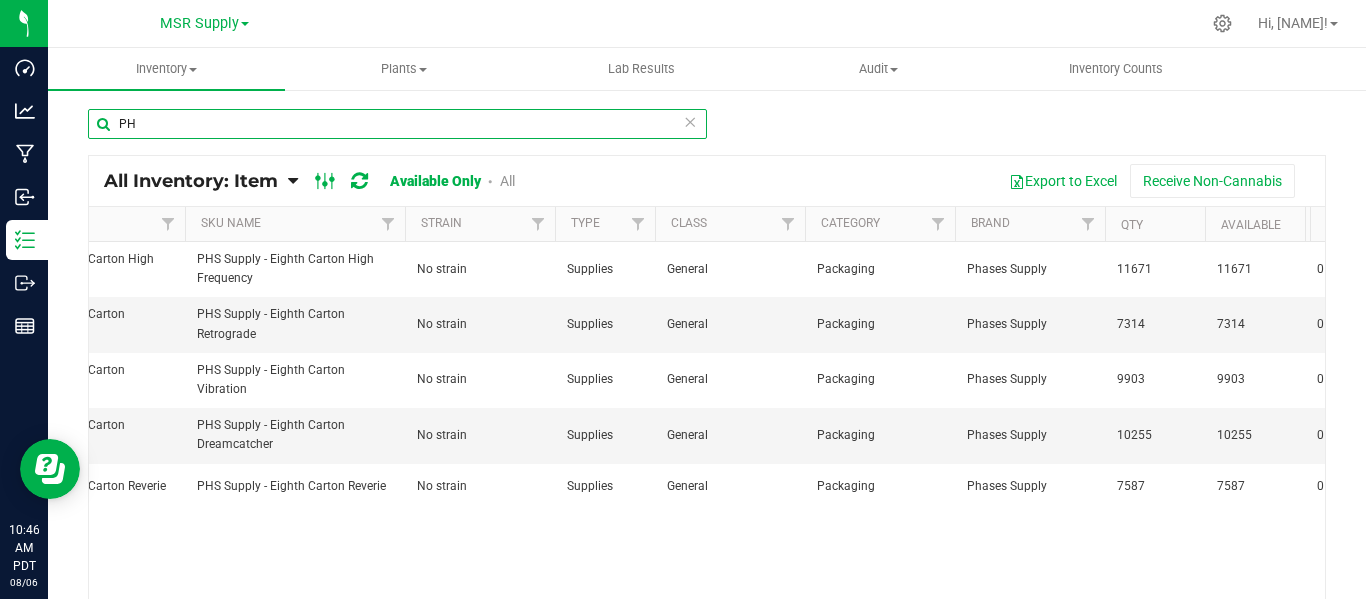 type on "P" 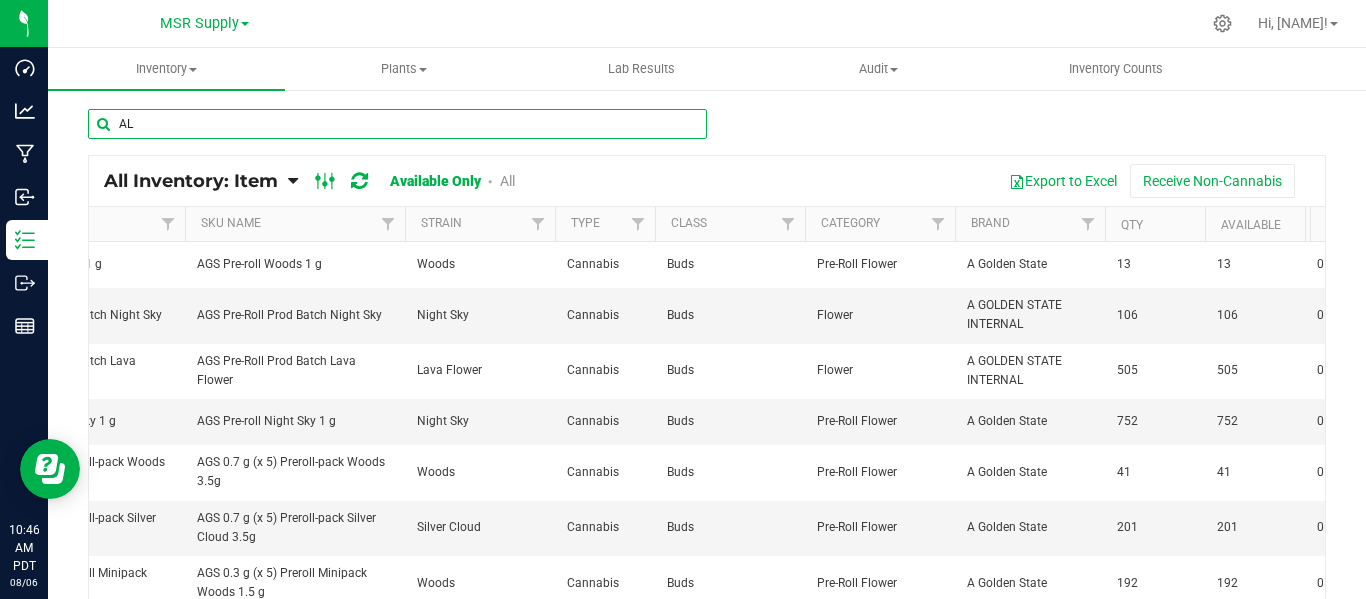 type on "A" 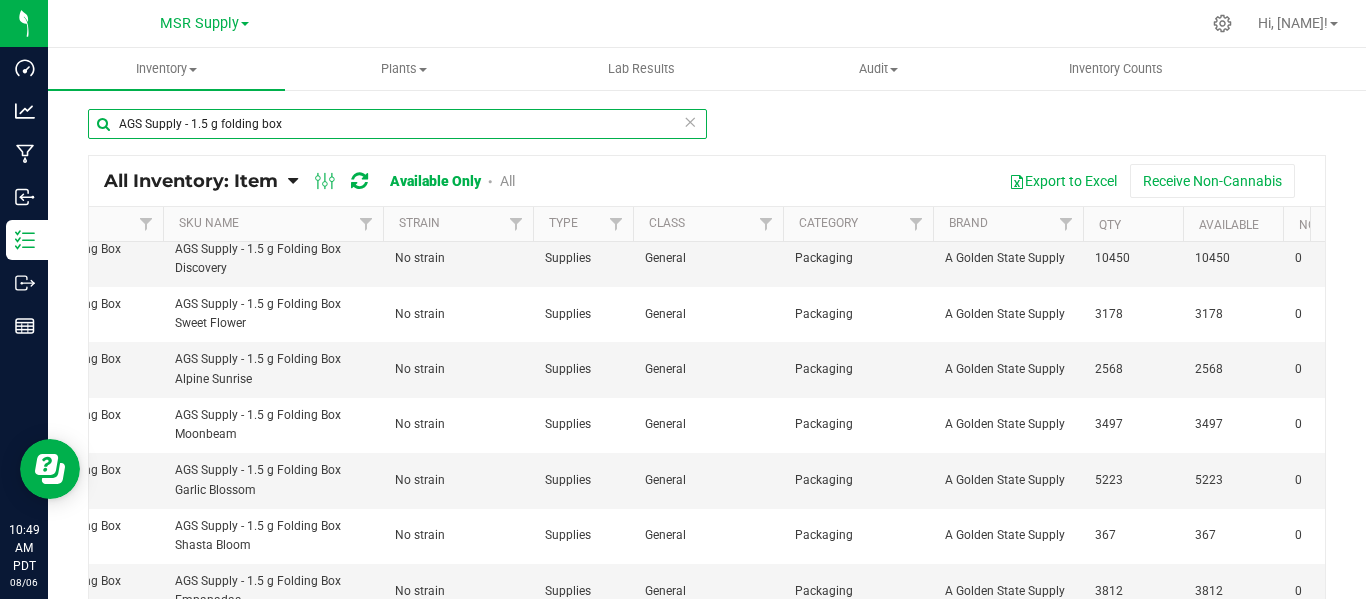 scroll, scrollTop: 524, scrollLeft: 266, axis: both 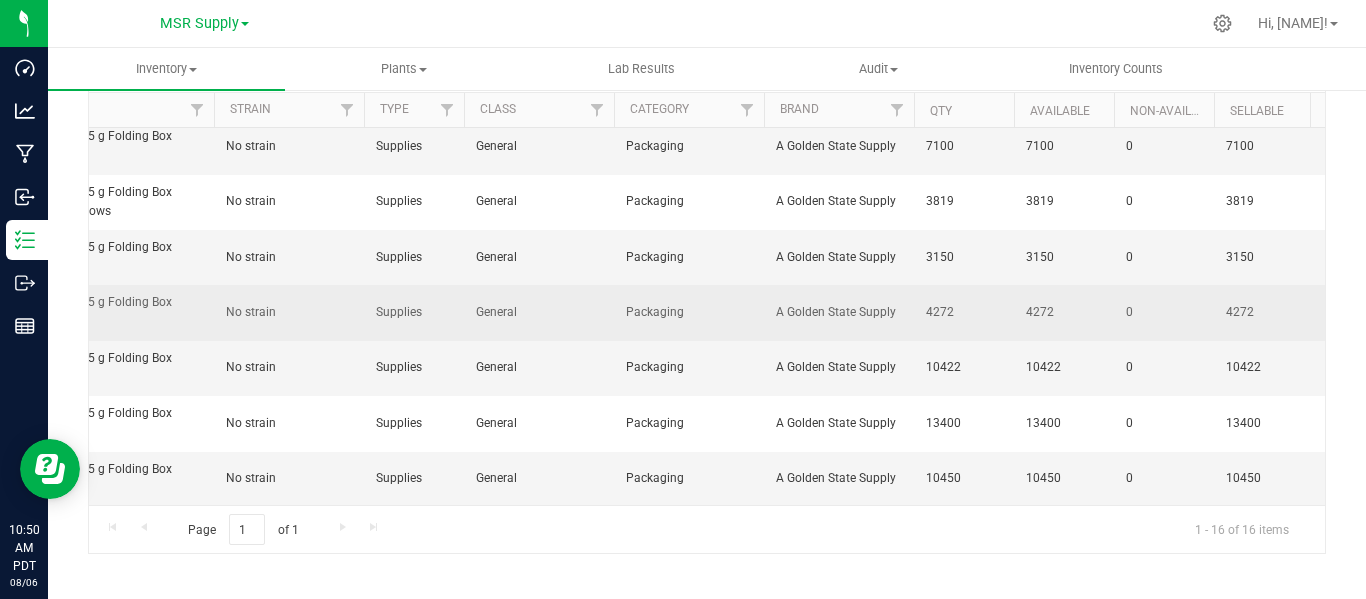 click on "General" at bounding box center (539, 312) 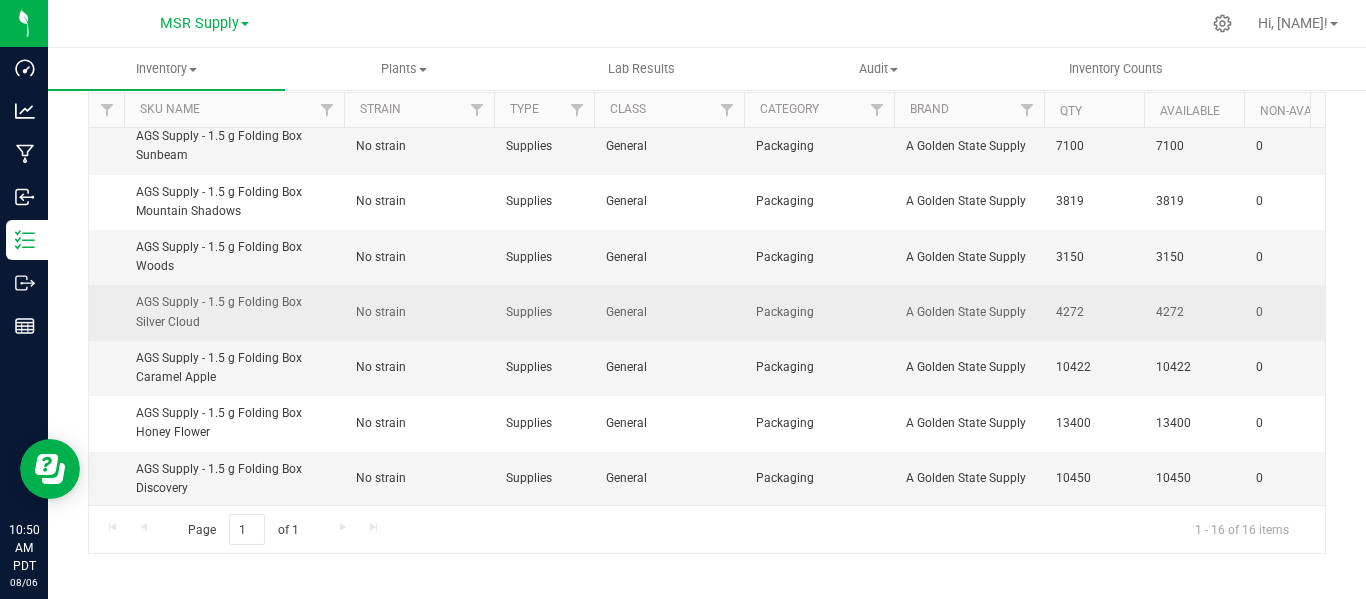 scroll, scrollTop: 175, scrollLeft: 192, axis: both 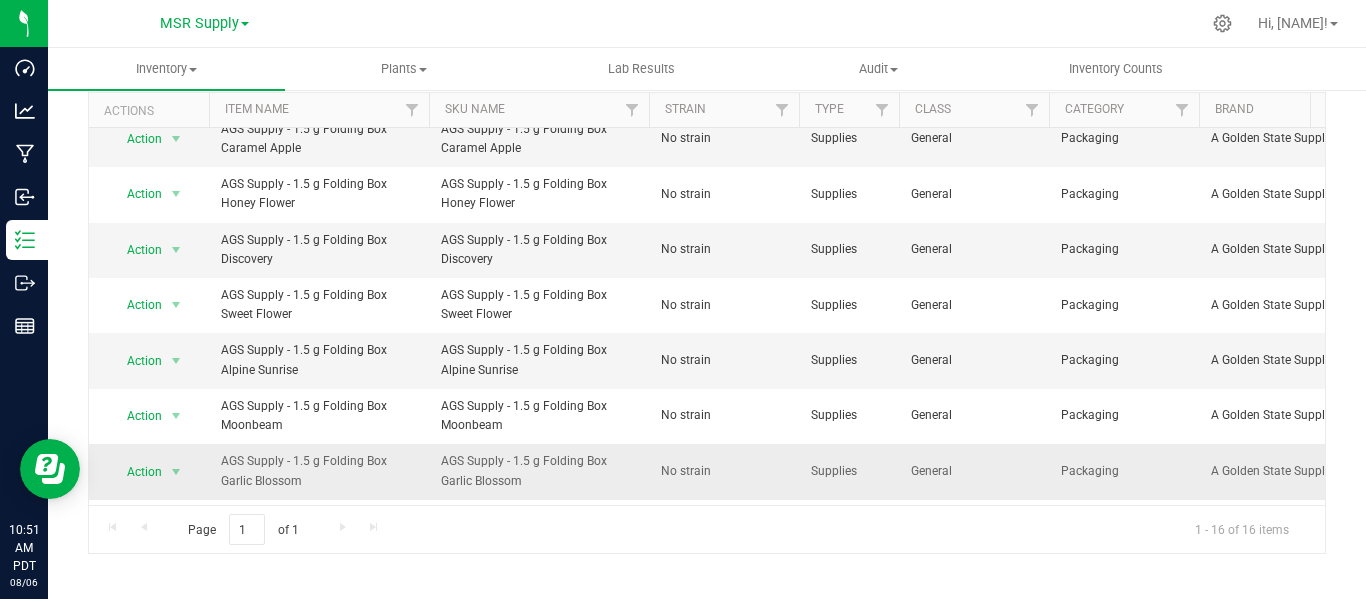 click on "No strain" at bounding box center [724, 471] 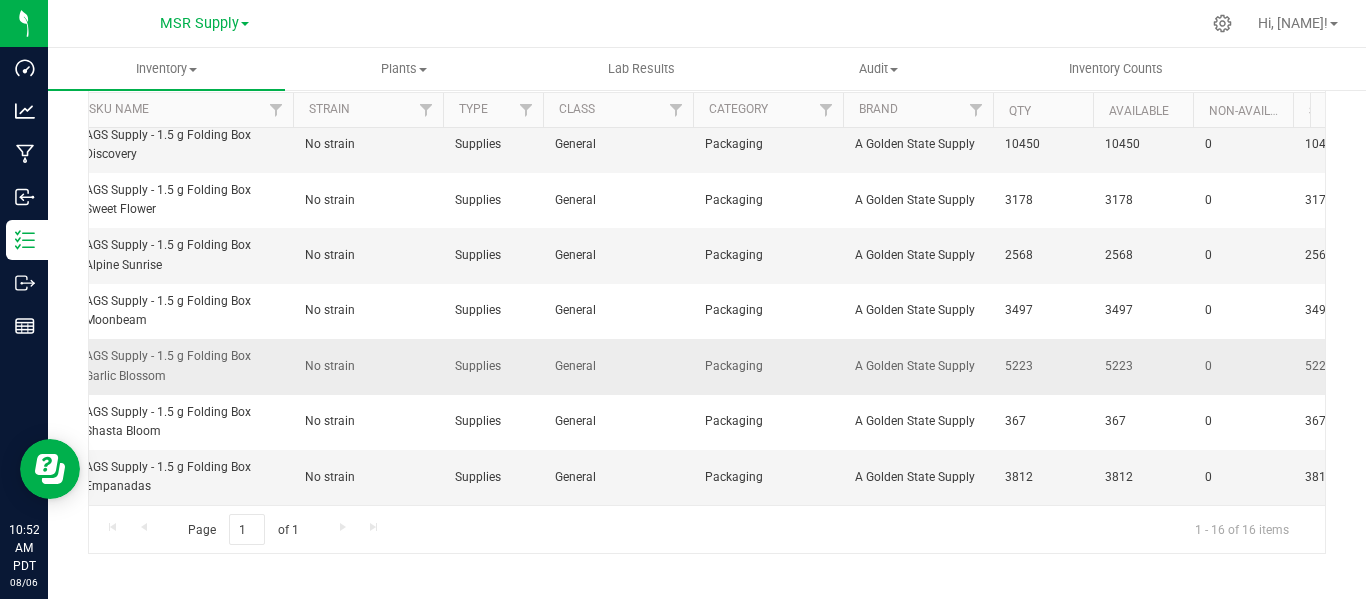 scroll, scrollTop: 524, scrollLeft: 266, axis: both 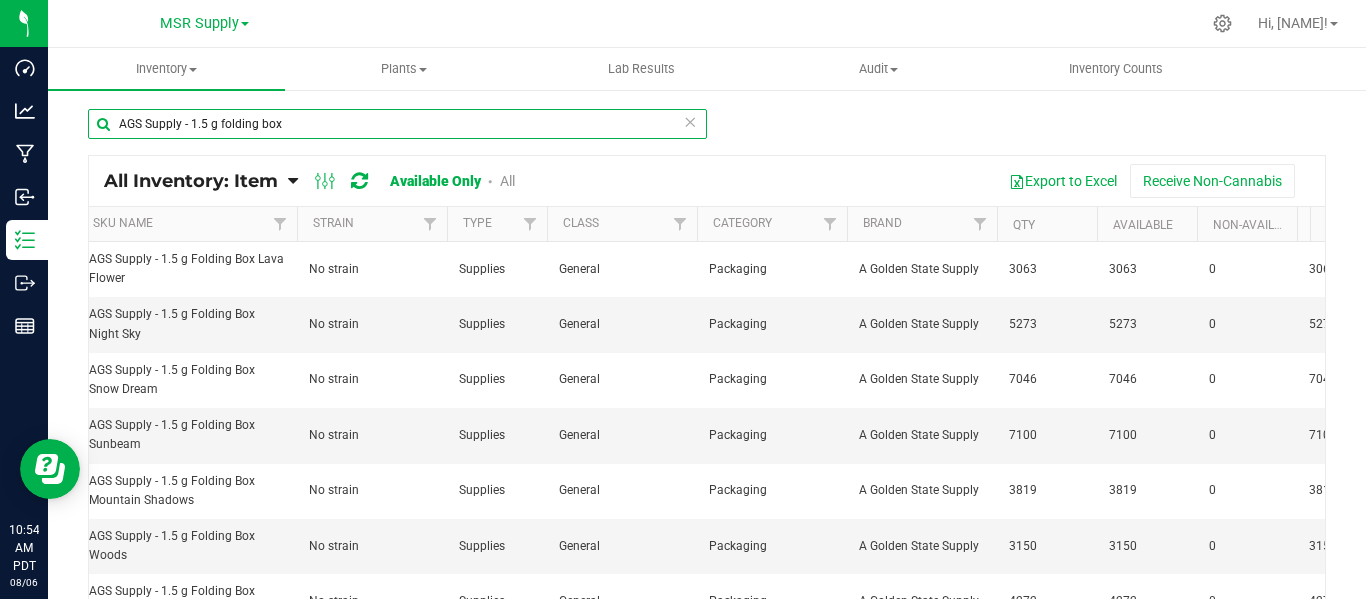 click on "AGS Supply - 1.5 g folding box" at bounding box center (397, 124) 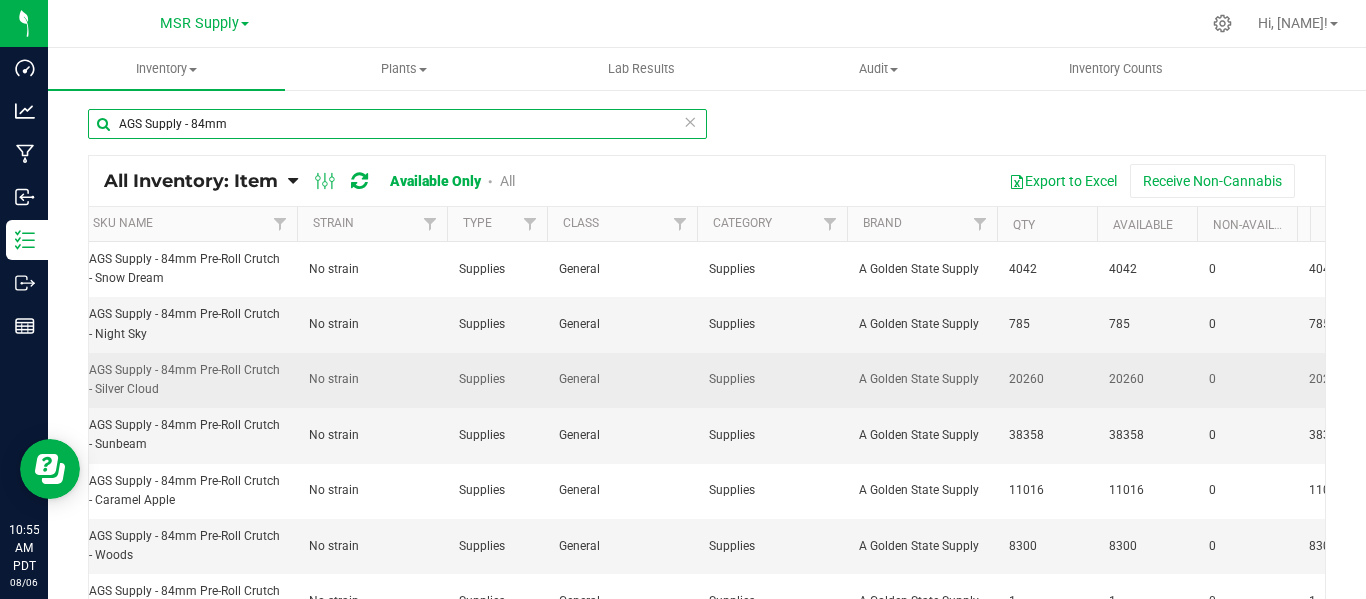 scroll, scrollTop: 0, scrollLeft: 154, axis: horizontal 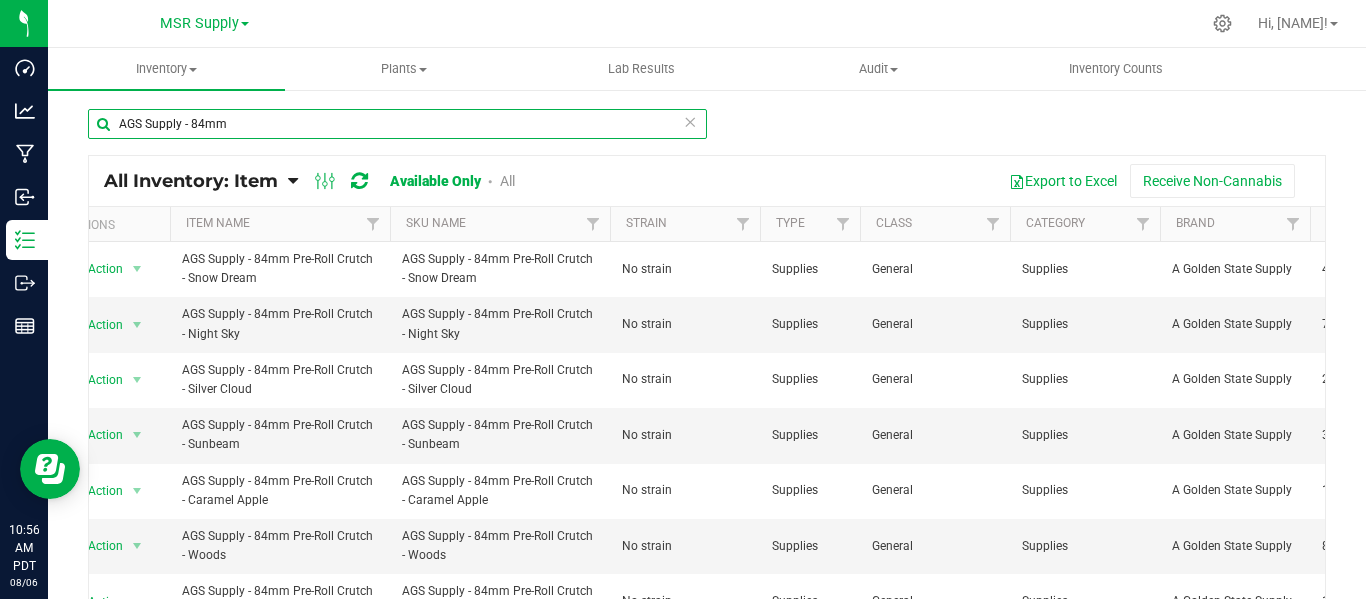 click on "AGS Supply - 84mm" at bounding box center [397, 124] 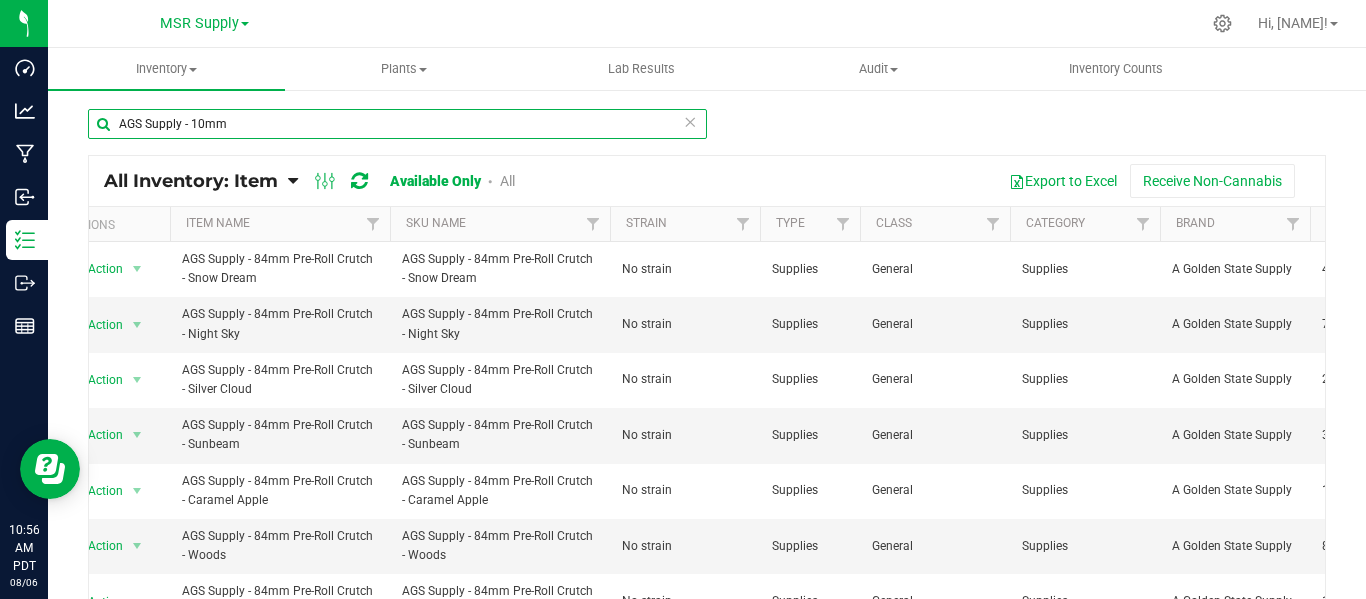 type on "AGS Supply - 109mm" 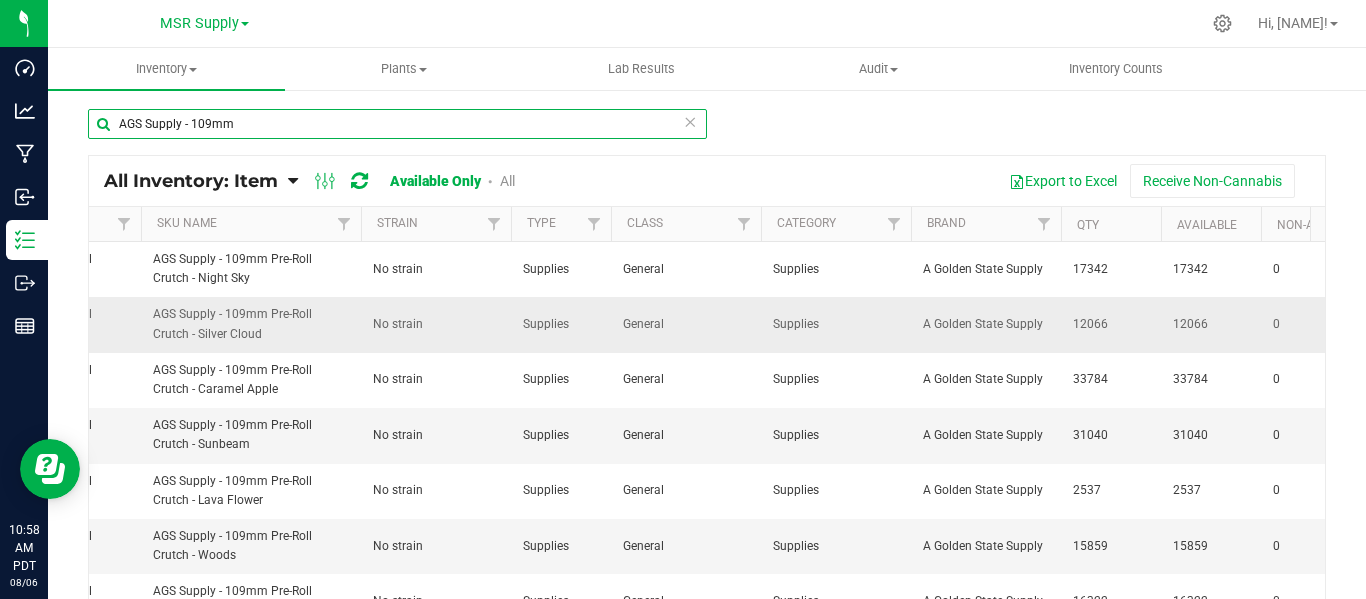 scroll, scrollTop: 0, scrollLeft: 316, axis: horizontal 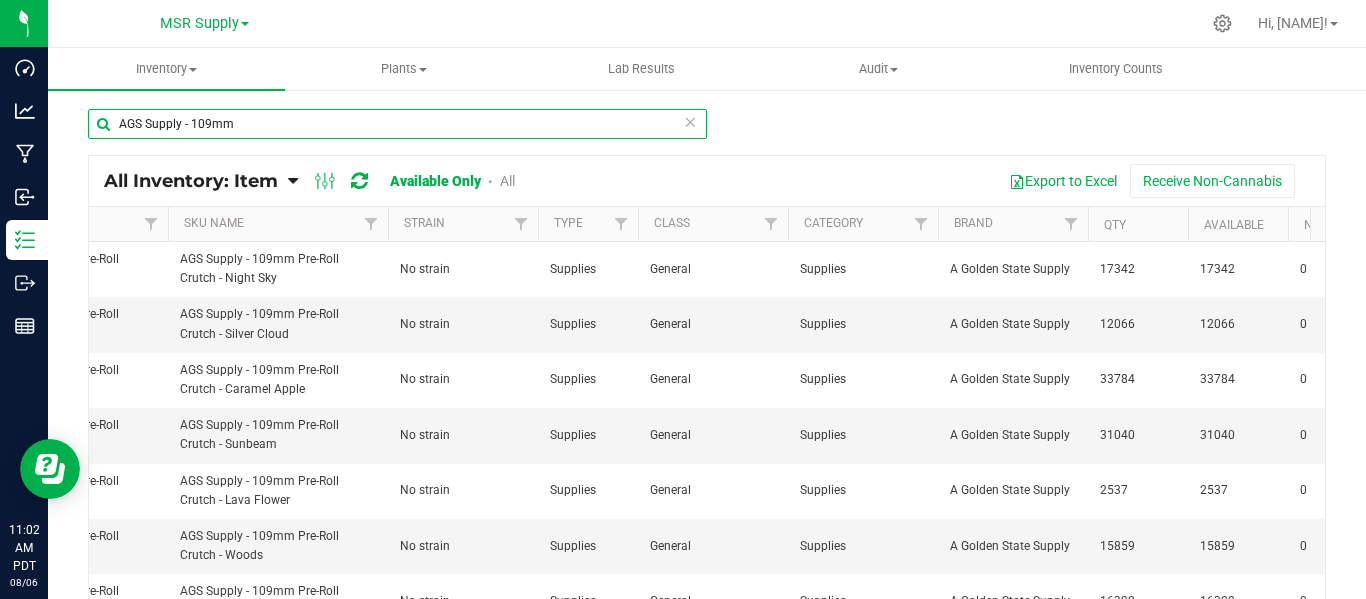 drag, startPoint x: 270, startPoint y: 129, endPoint x: 98, endPoint y: 113, distance: 172.74258 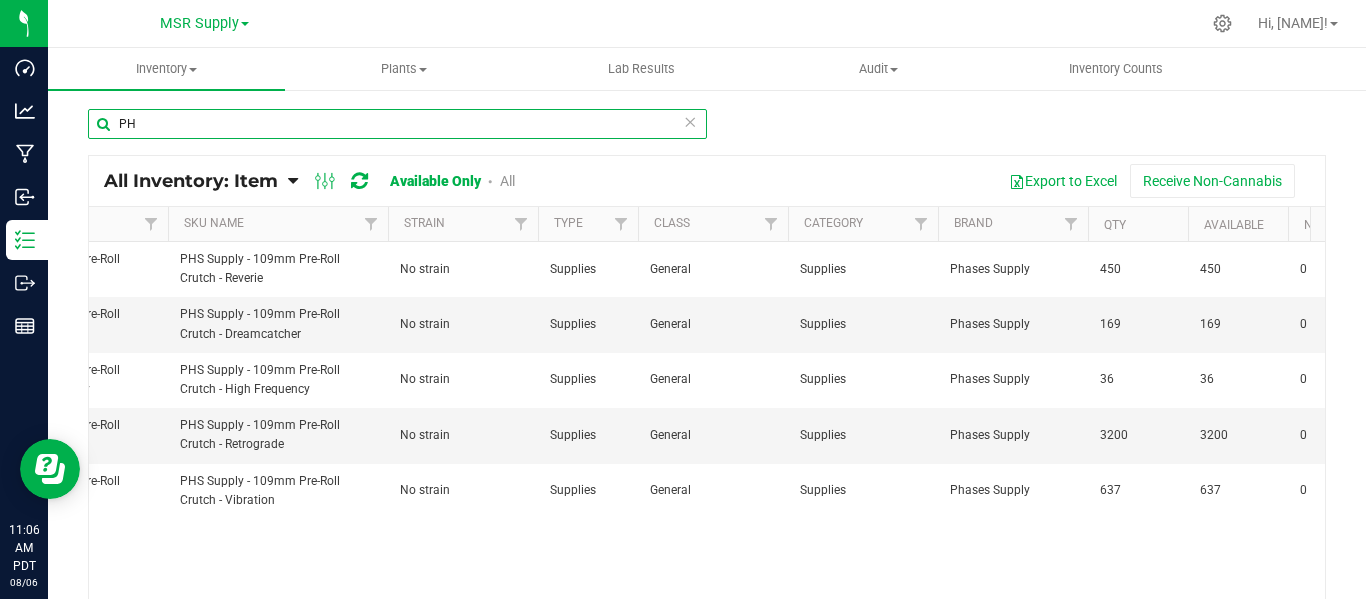 type on "P" 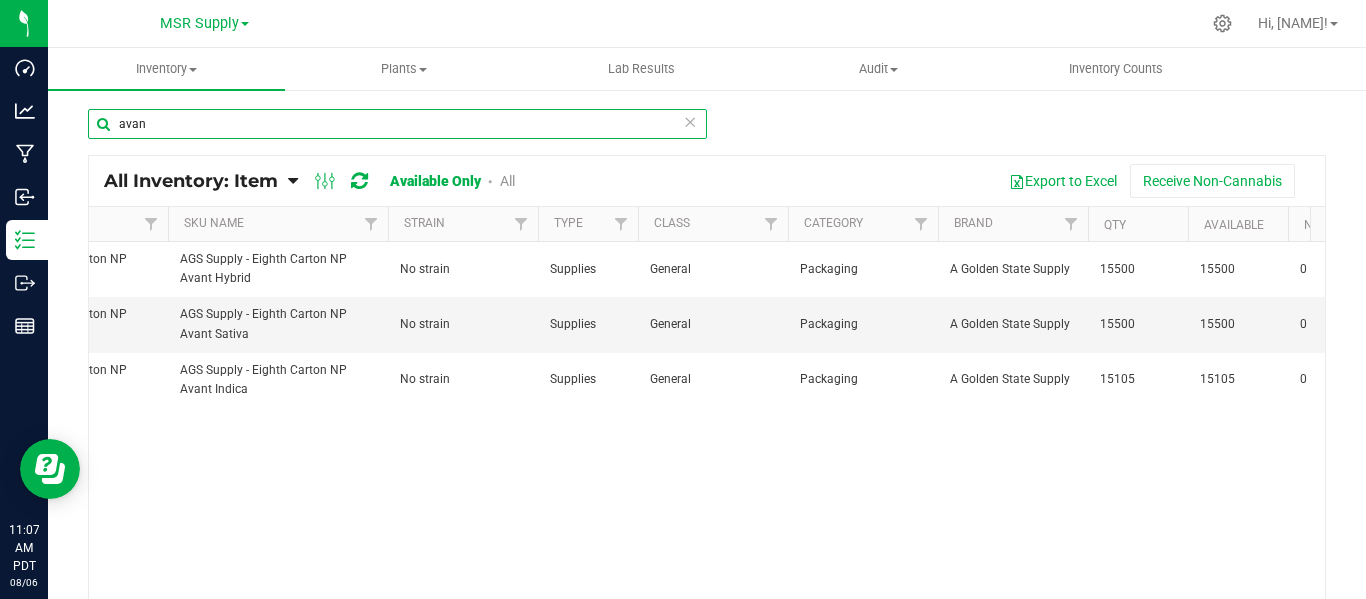 scroll, scrollTop: 0, scrollLeft: 140, axis: horizontal 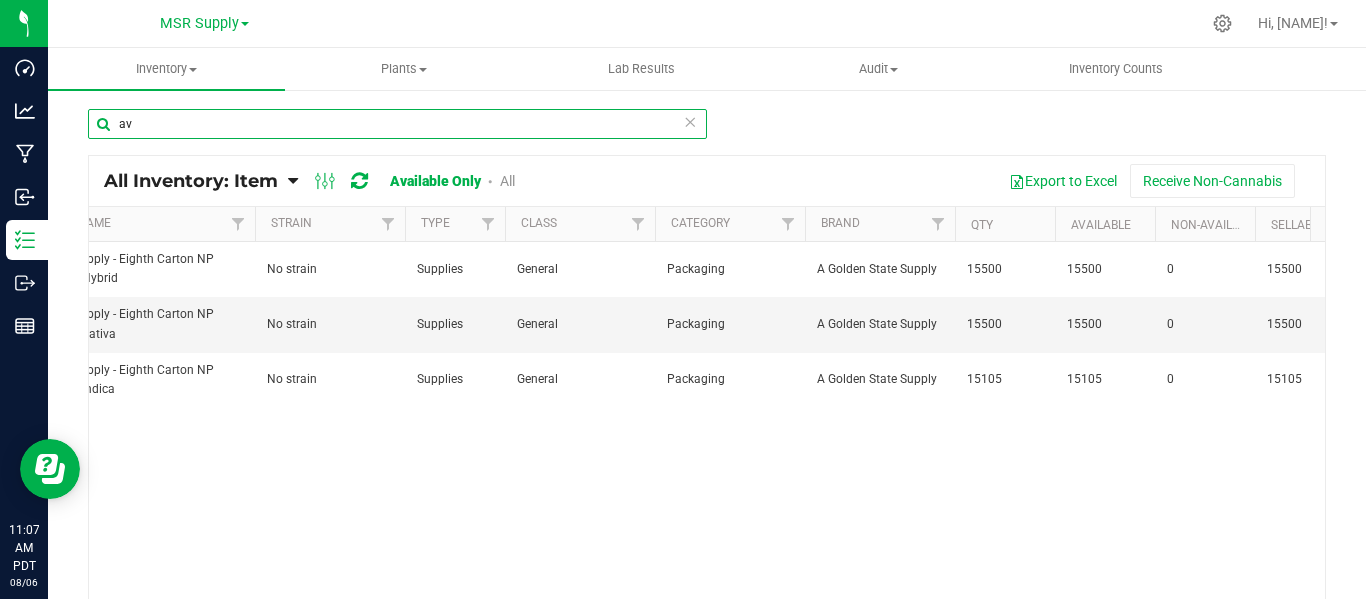 type on "a" 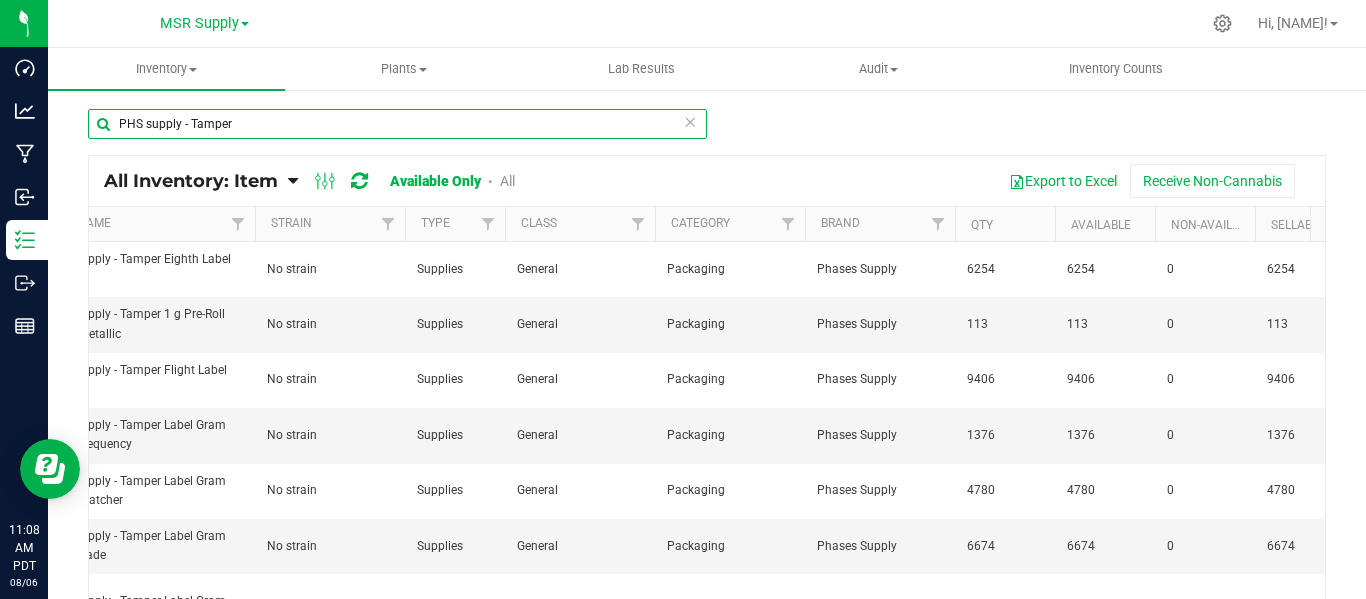 scroll, scrollTop: 0, scrollLeft: 232, axis: horizontal 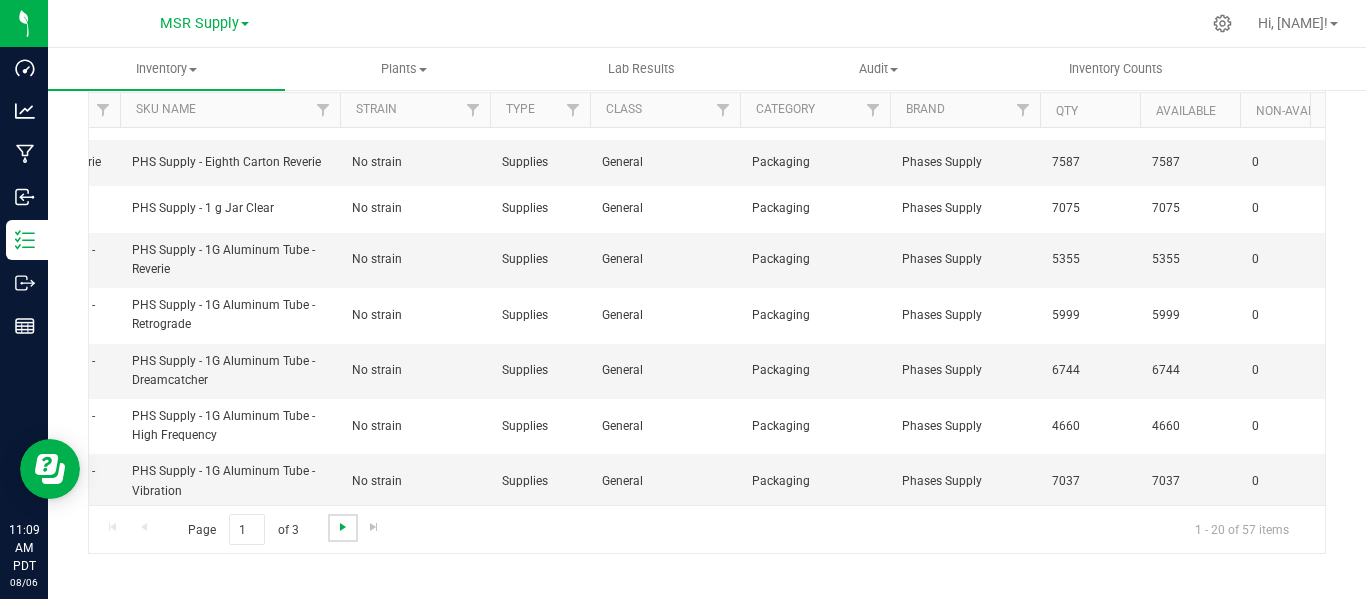 click at bounding box center [343, 527] 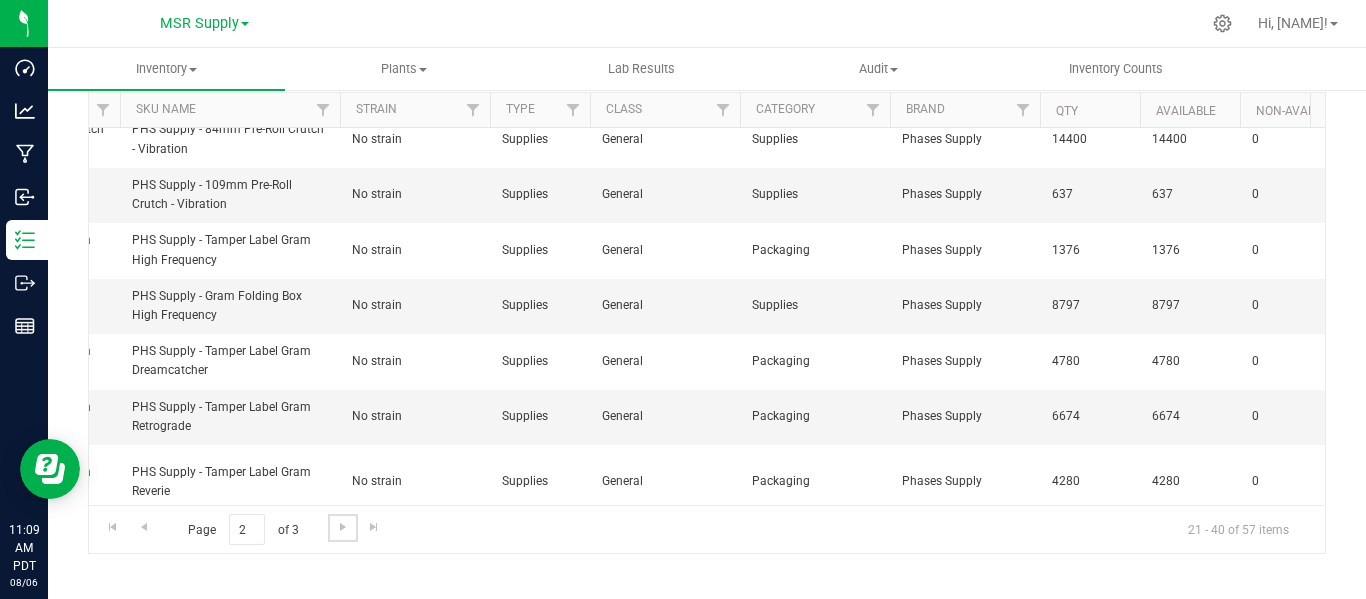 scroll, scrollTop: 0, scrollLeft: 0, axis: both 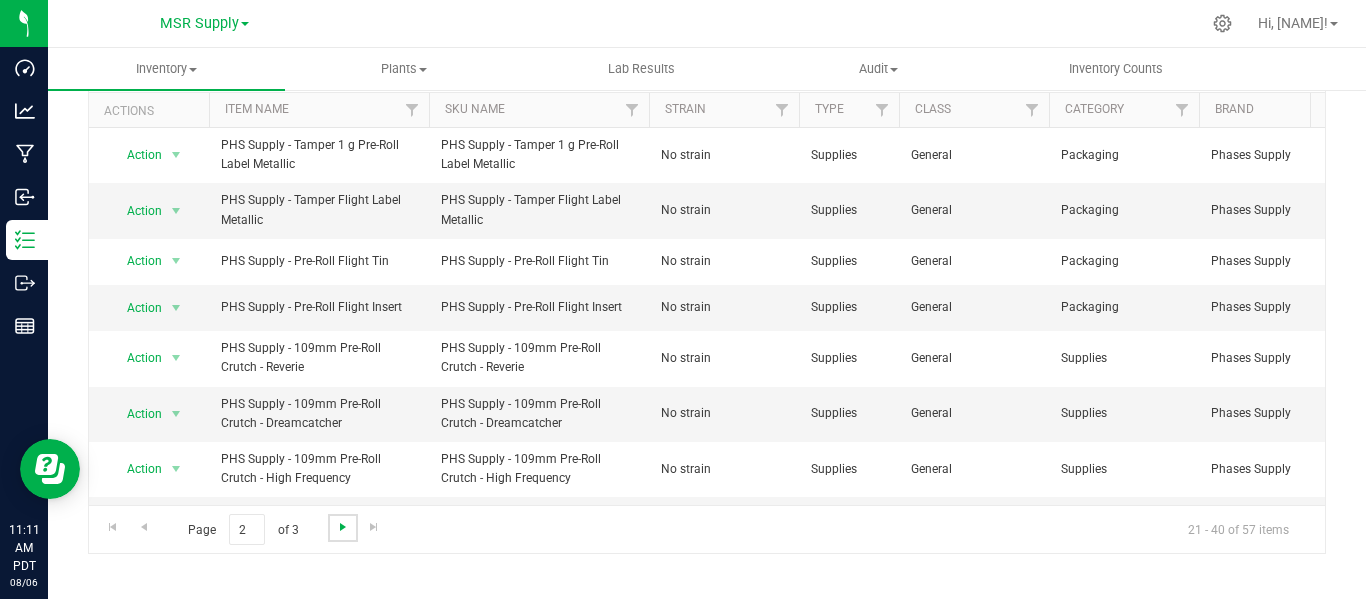 click at bounding box center (343, 527) 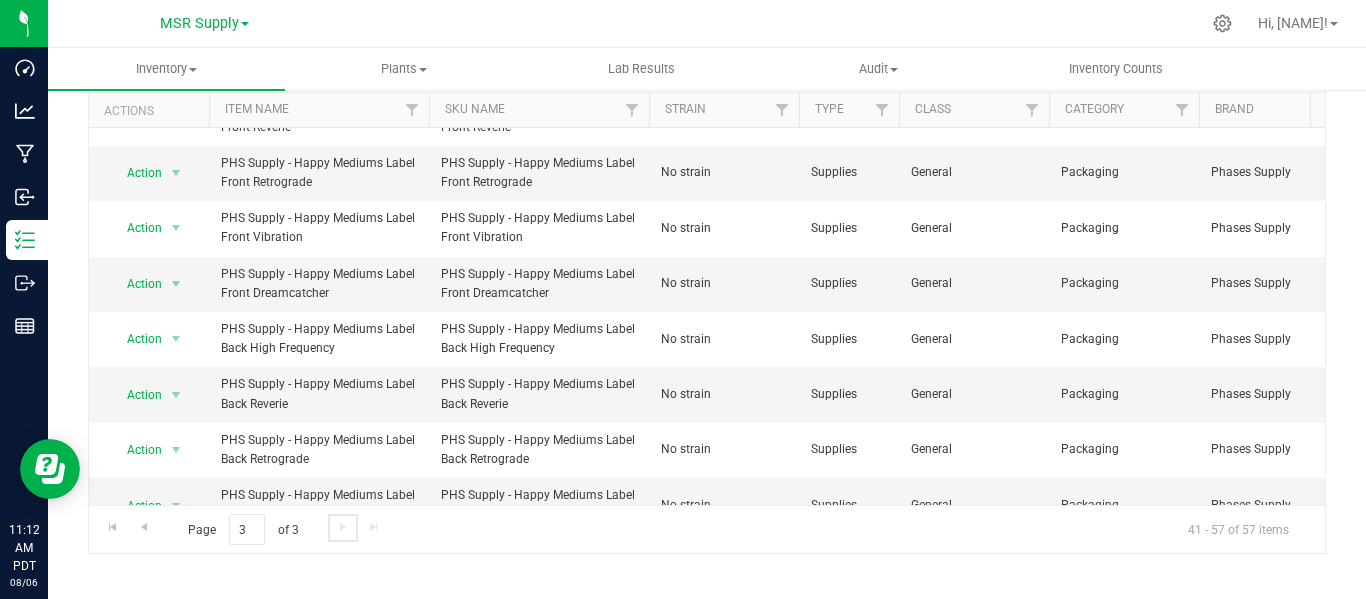 scroll, scrollTop: 0, scrollLeft: 0, axis: both 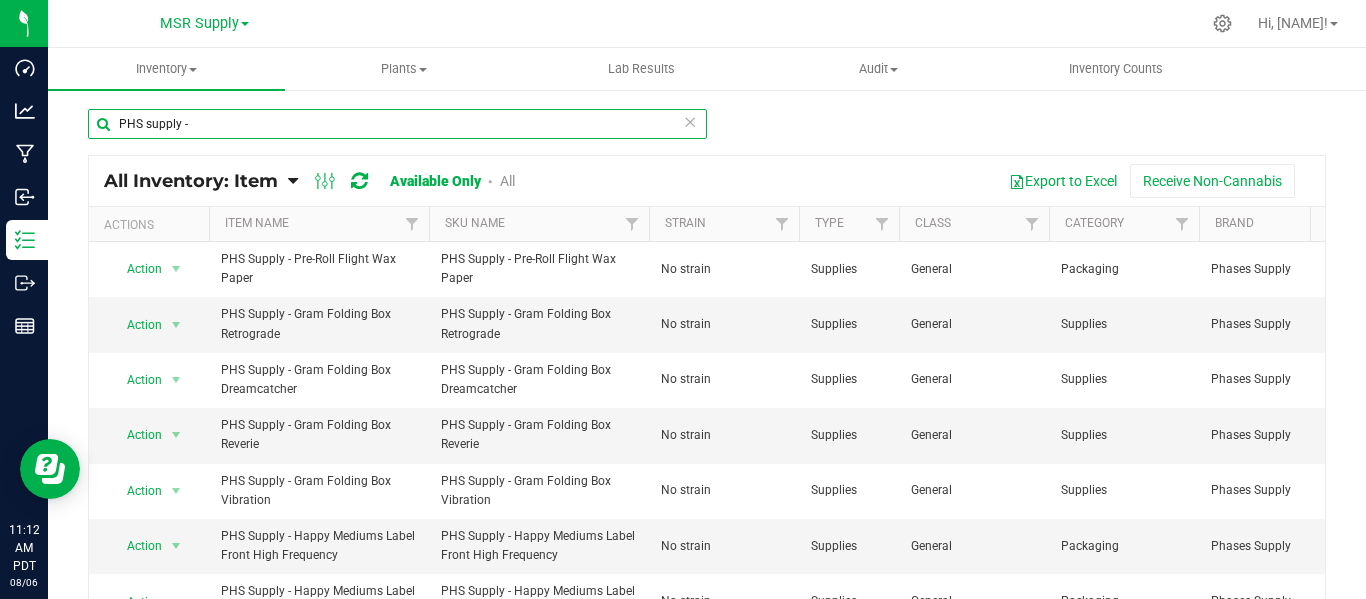 click on "PHS supply -" at bounding box center (397, 124) 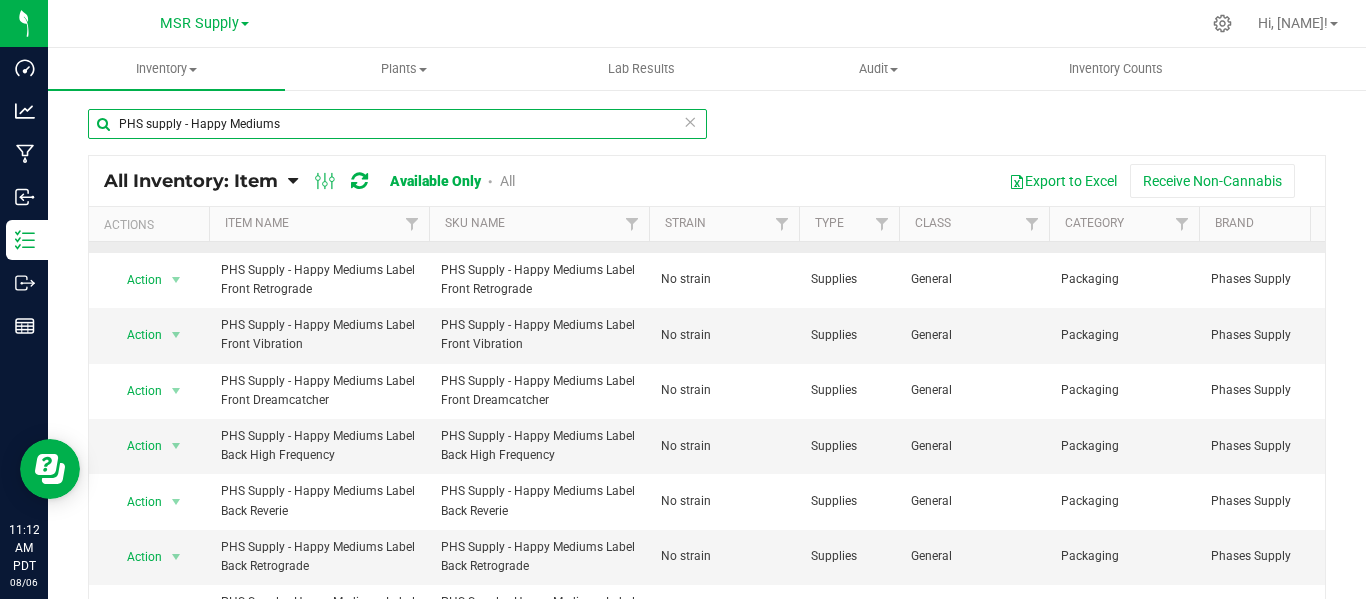 scroll, scrollTop: 100, scrollLeft: 141, axis: both 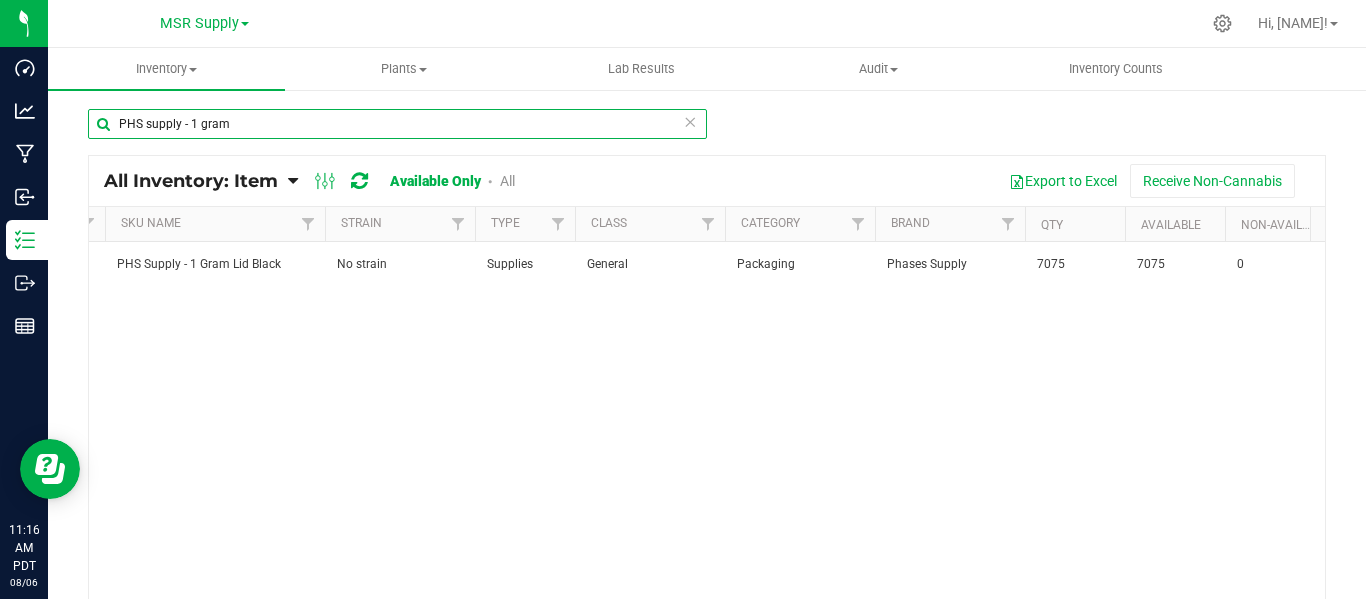 click on "PHS supply - 1 gram" at bounding box center [397, 124] 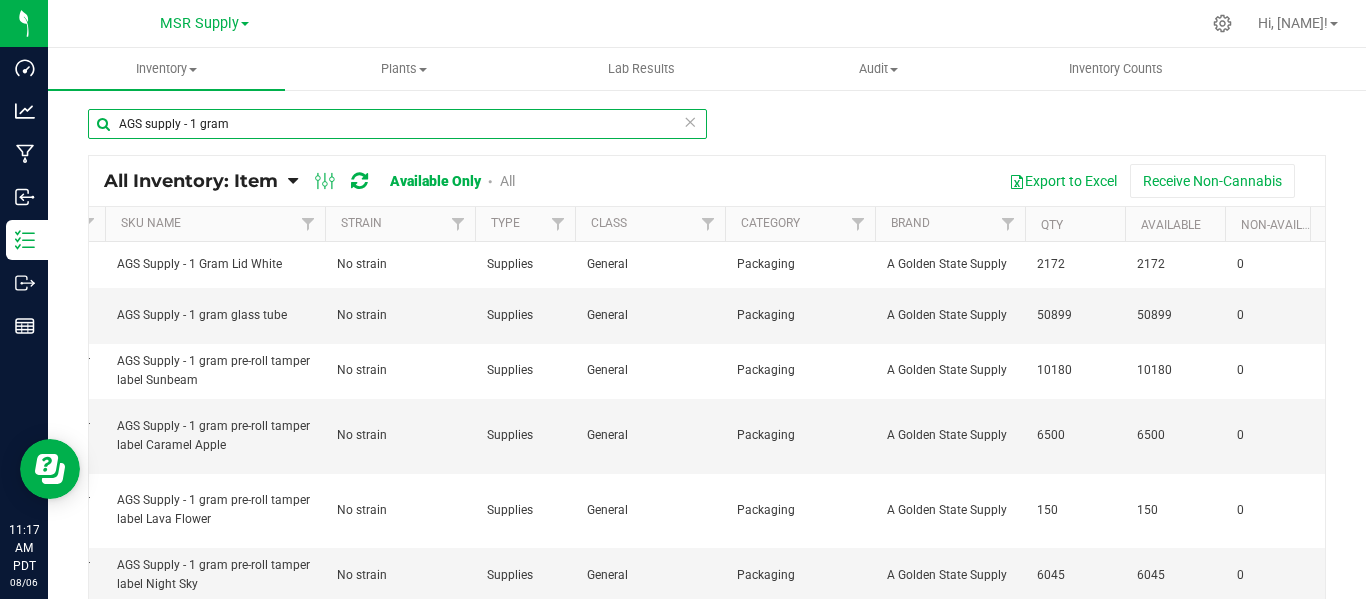 click on "AGS supply - 1 gram" at bounding box center [397, 124] 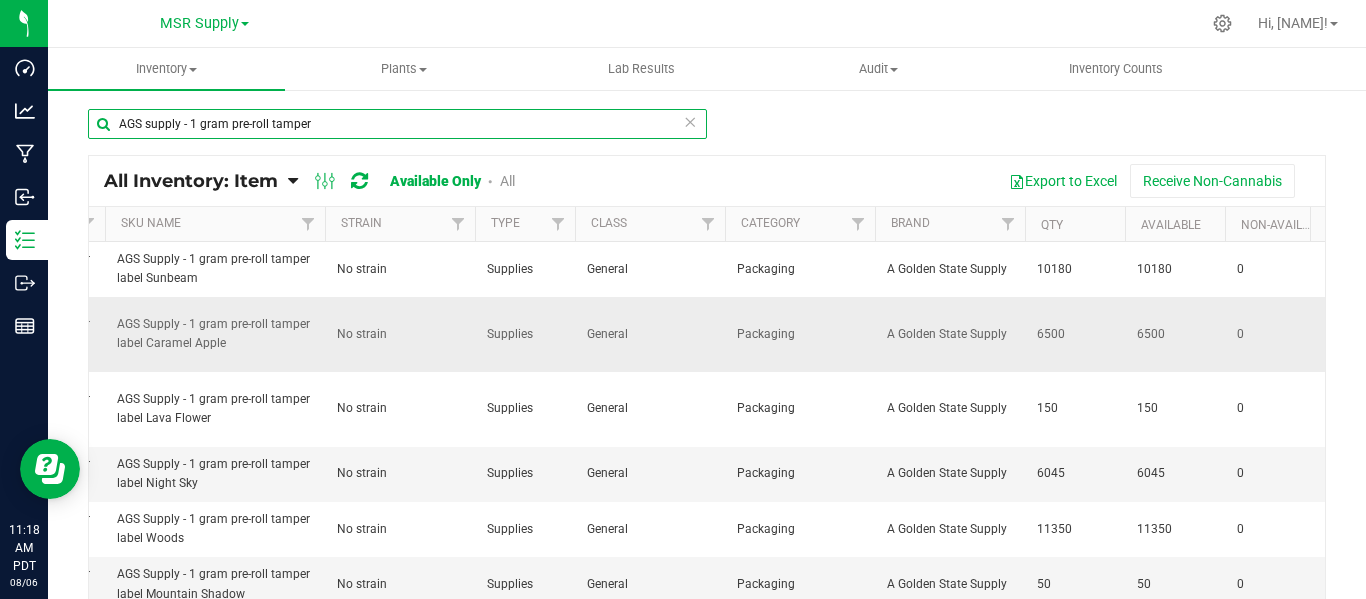 scroll, scrollTop: 136, scrollLeft: 324, axis: both 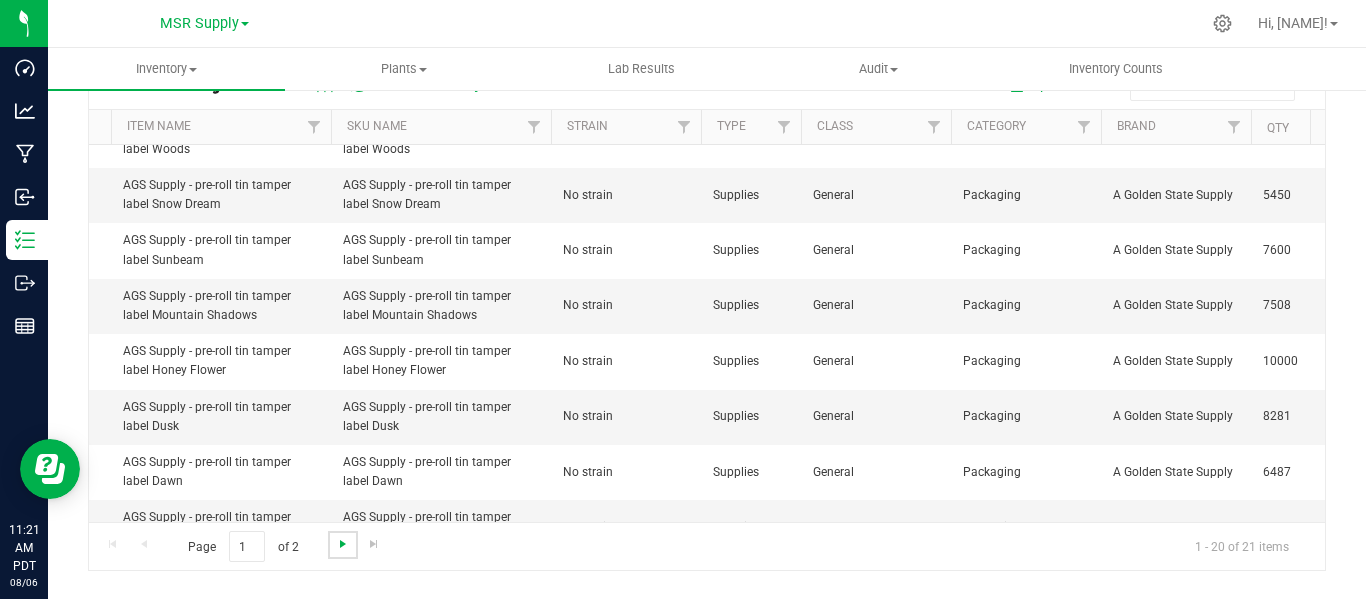 click at bounding box center (343, 544) 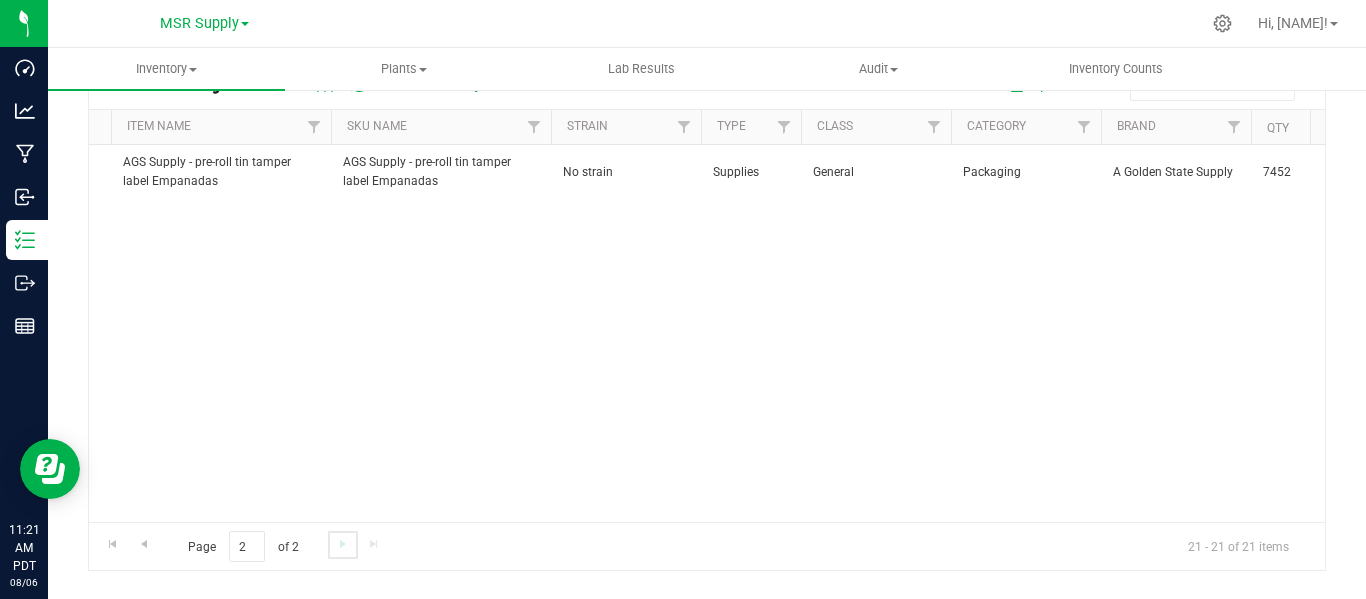scroll, scrollTop: 0, scrollLeft: 219, axis: horizontal 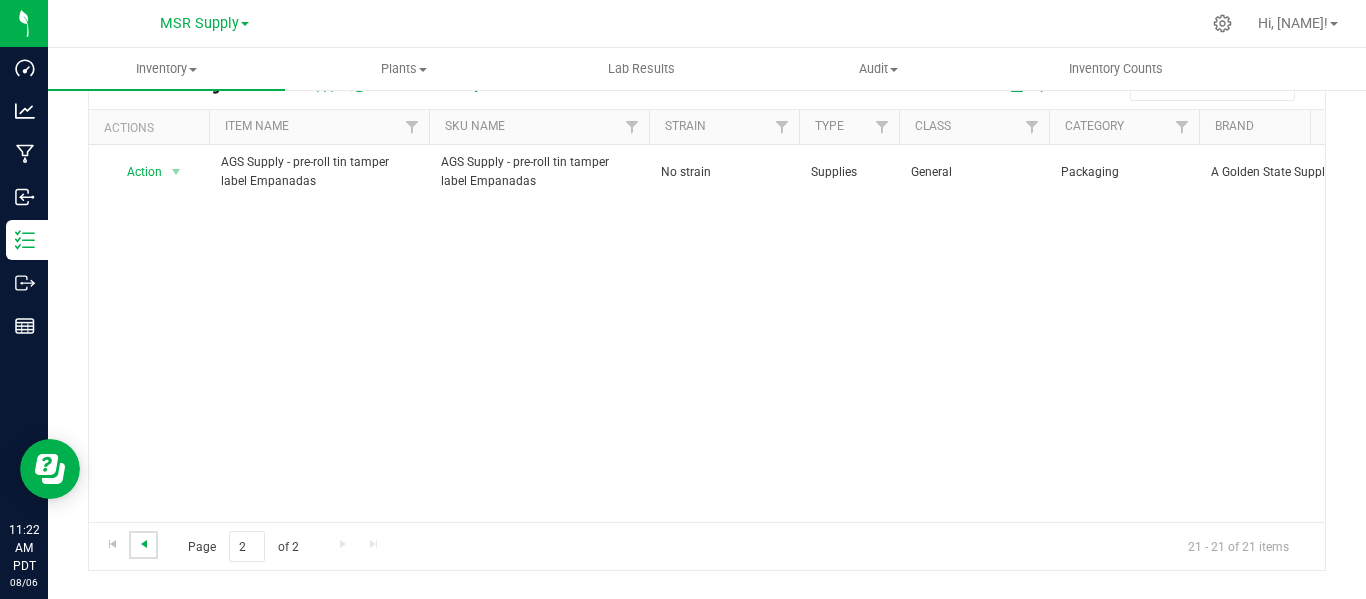 click at bounding box center [144, 544] 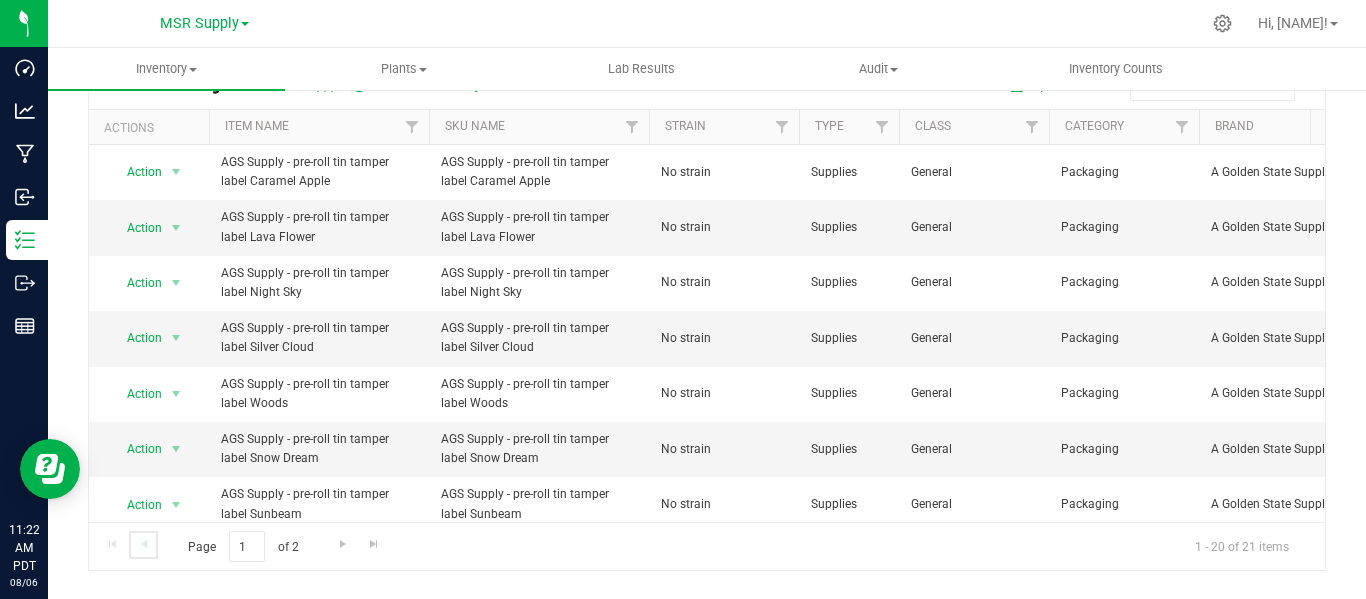 scroll, scrollTop: 0, scrollLeft: 111, axis: horizontal 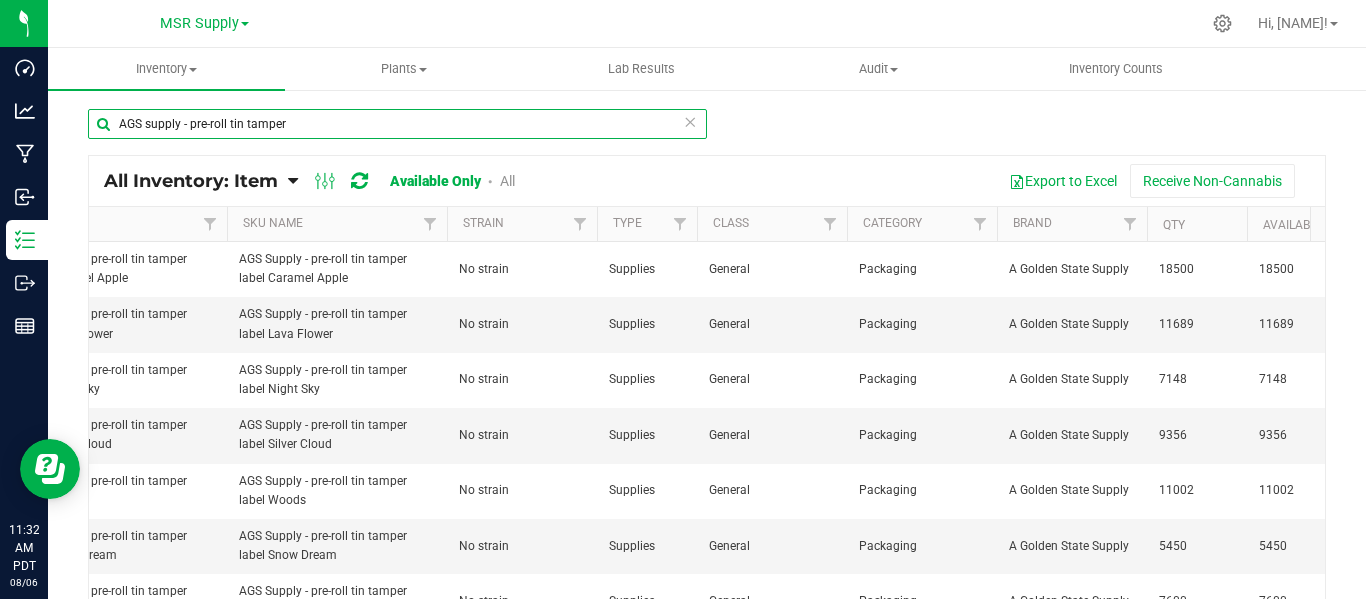 drag, startPoint x: 307, startPoint y: 124, endPoint x: 193, endPoint y: 126, distance: 114.01754 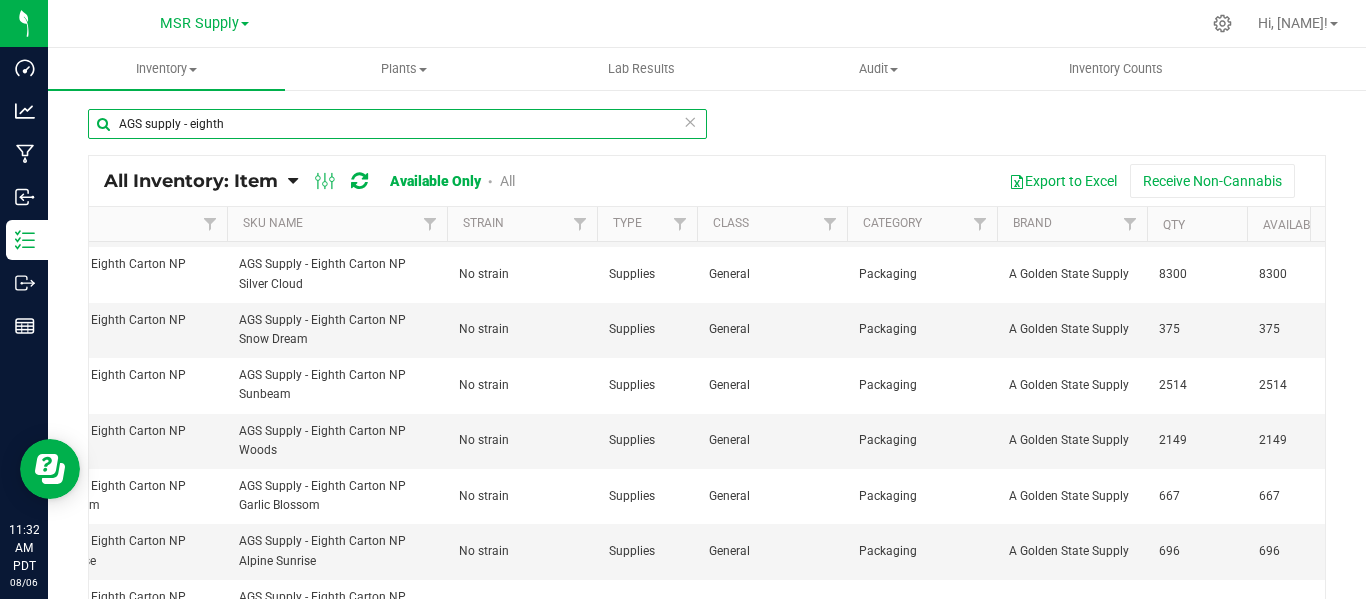 scroll, scrollTop: 327, scrollLeft: 329, axis: both 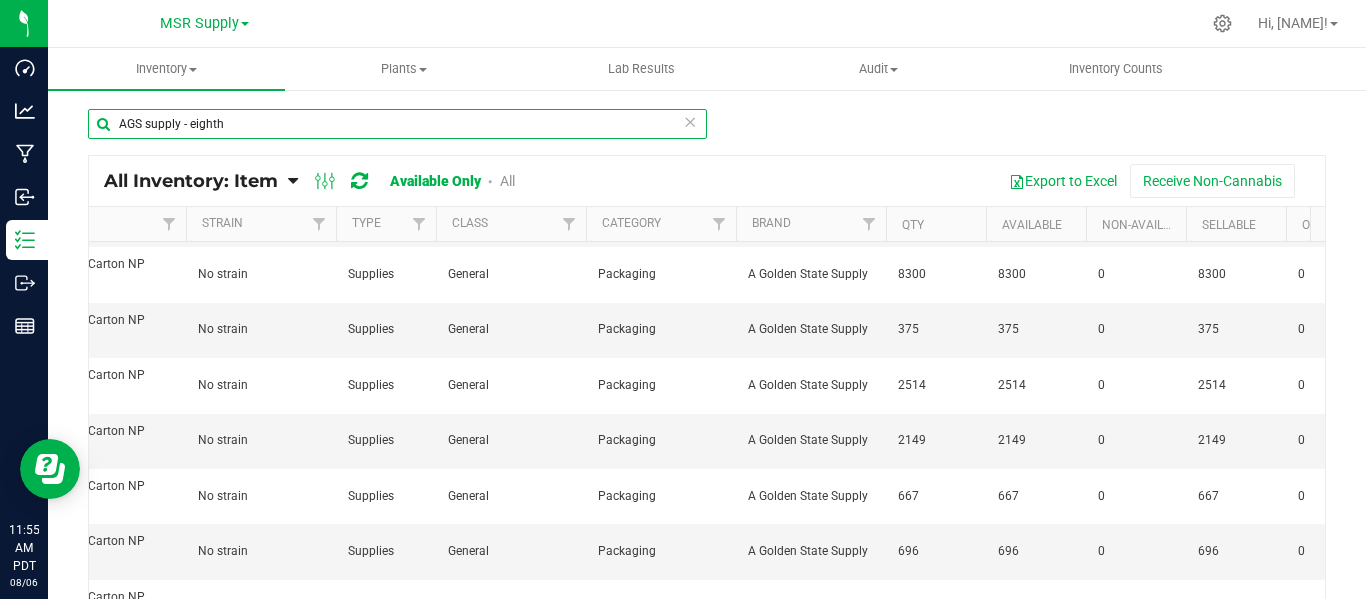 type on "AGS supply - eighth" 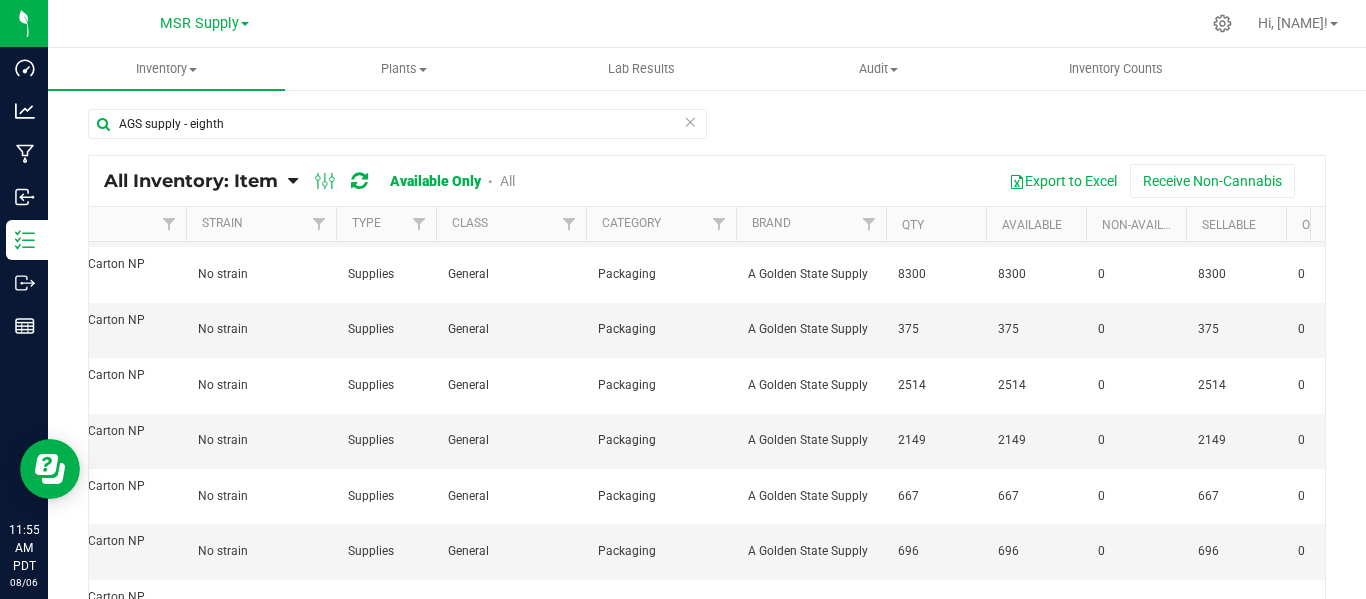click at bounding box center (690, 121) 